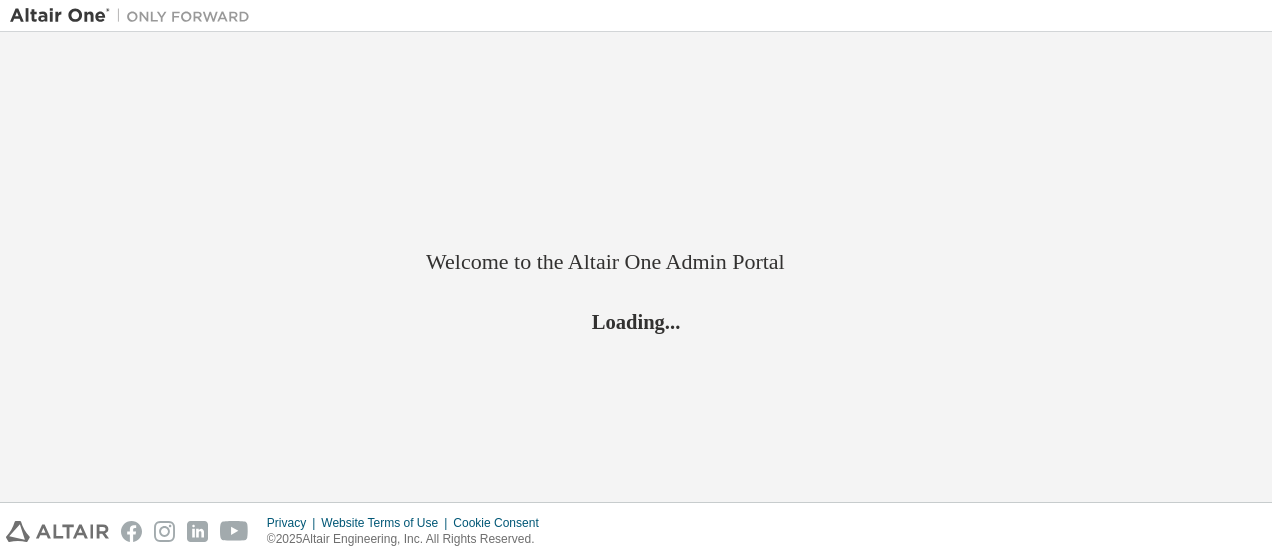 scroll, scrollTop: 0, scrollLeft: 0, axis: both 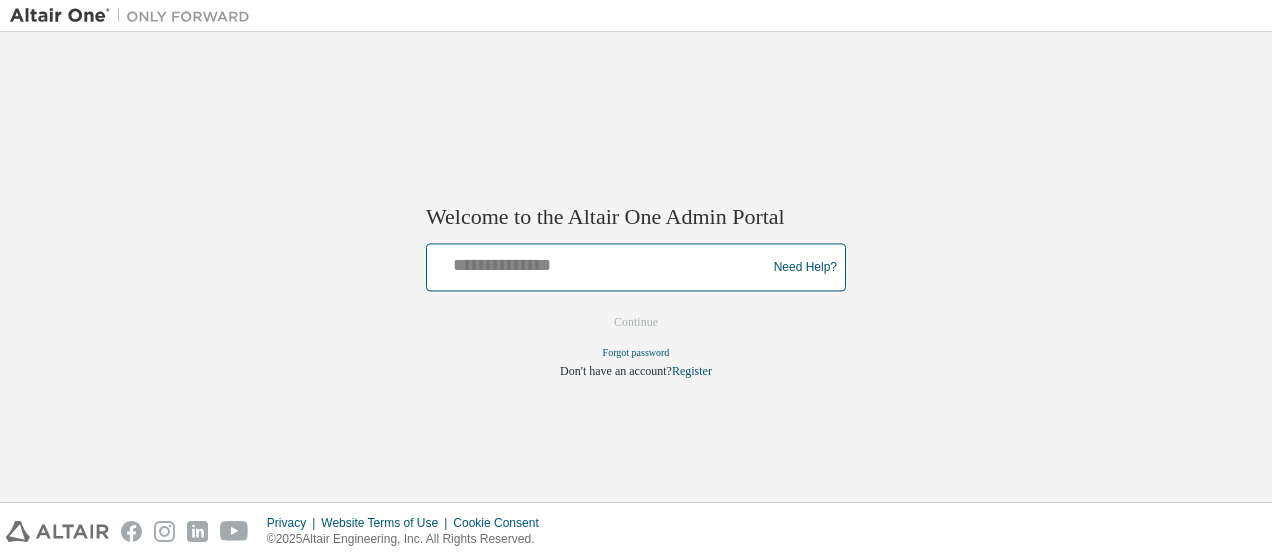 click at bounding box center [599, 263] 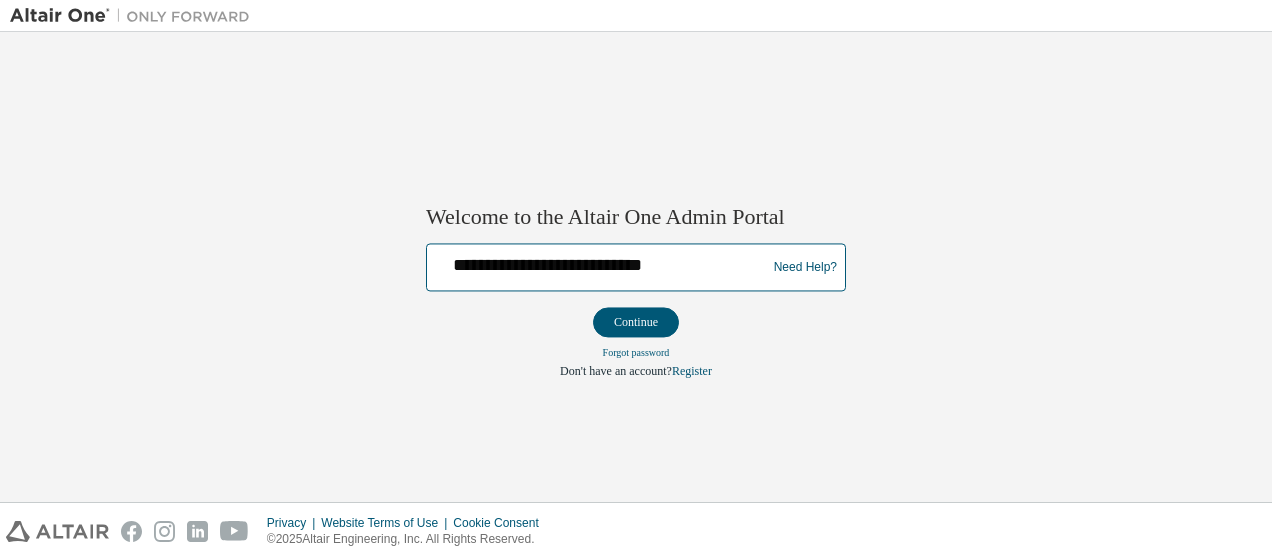 type on "**********" 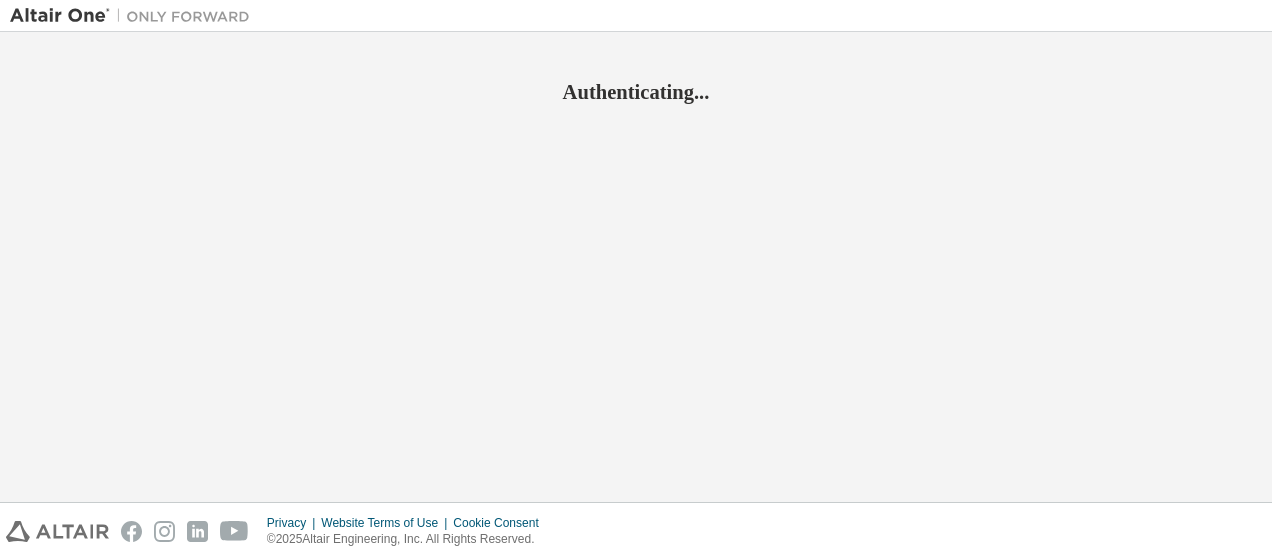 scroll, scrollTop: 0, scrollLeft: 0, axis: both 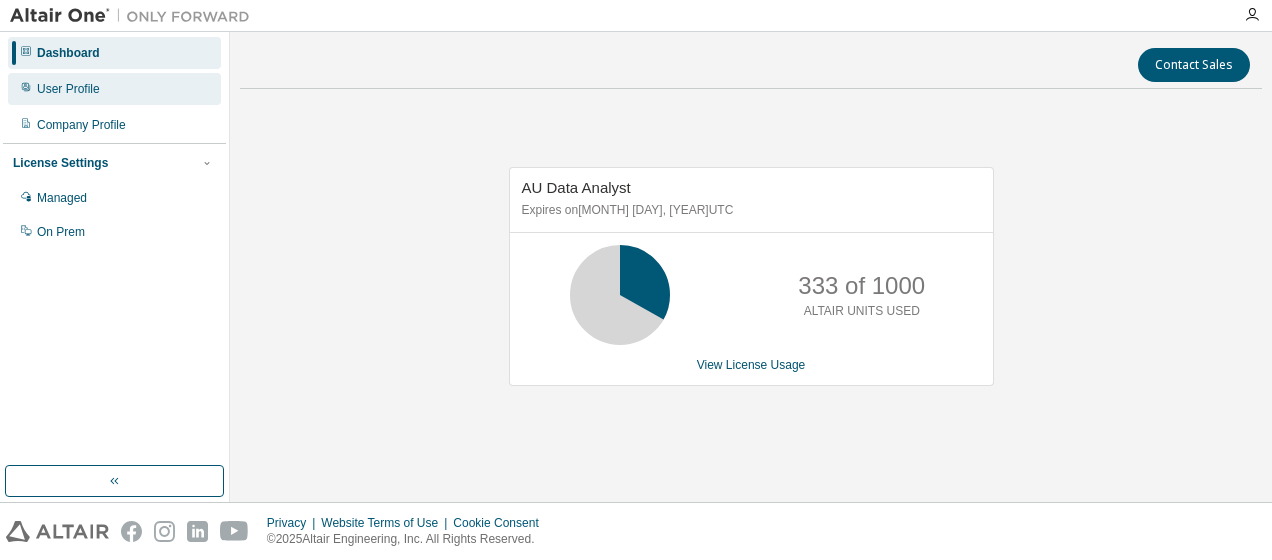 click on "User Profile" at bounding box center [68, 89] 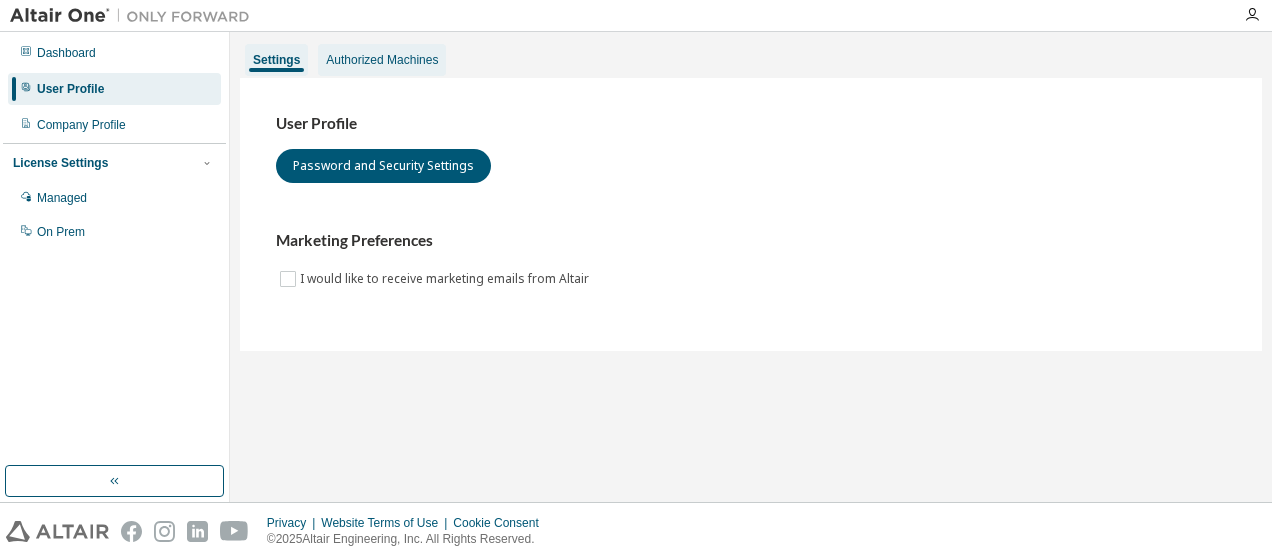 click on "Authorized Machines" at bounding box center [382, 60] 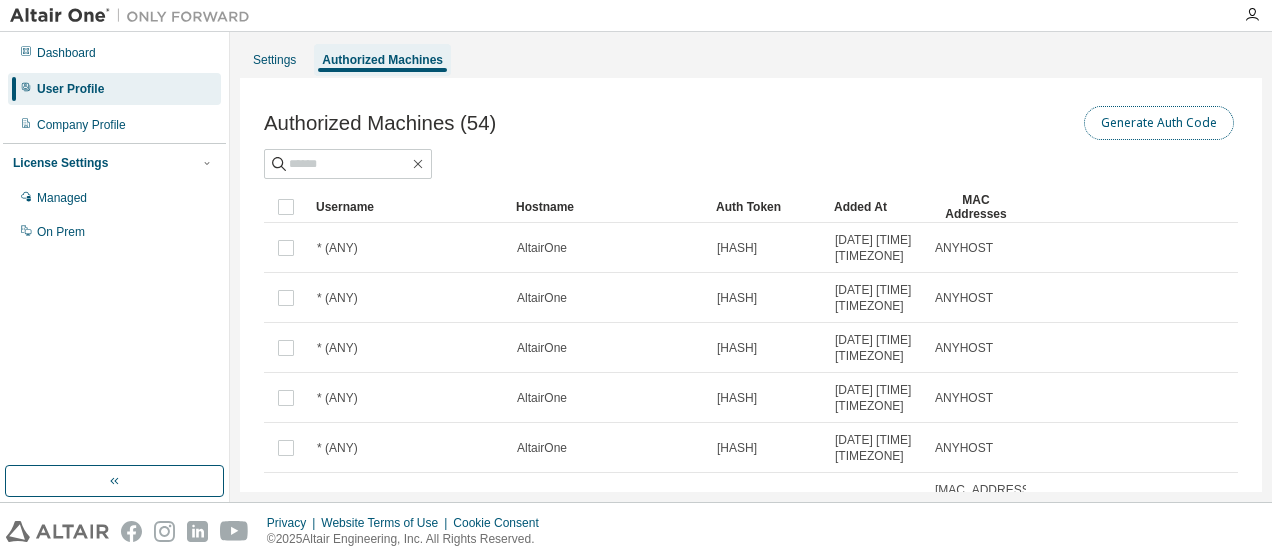 click on "Generate Auth Code" at bounding box center (1159, 123) 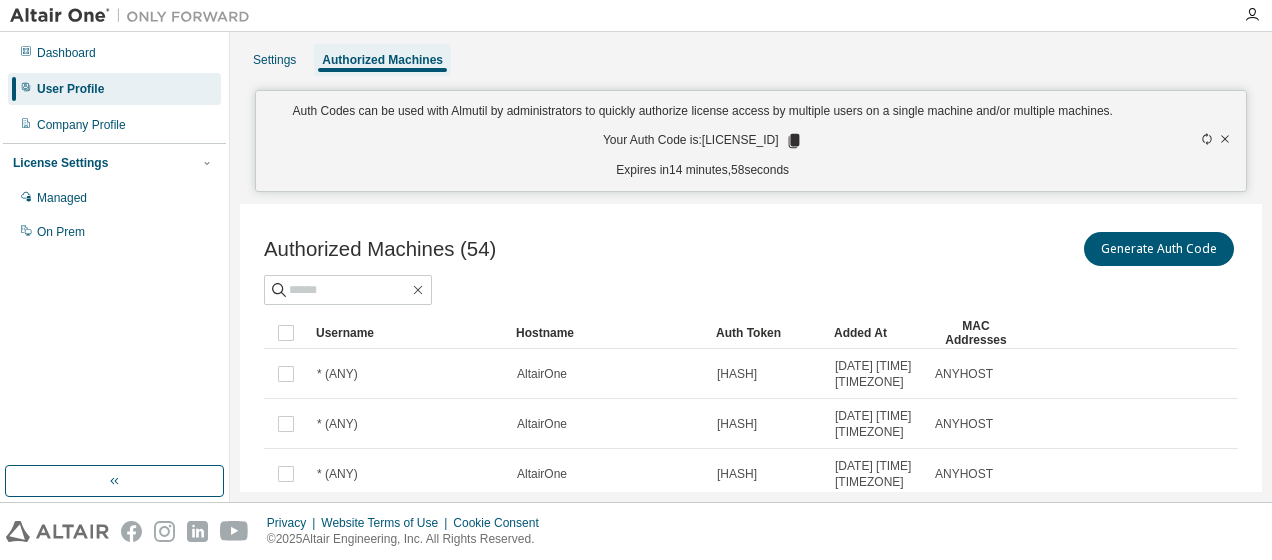 click 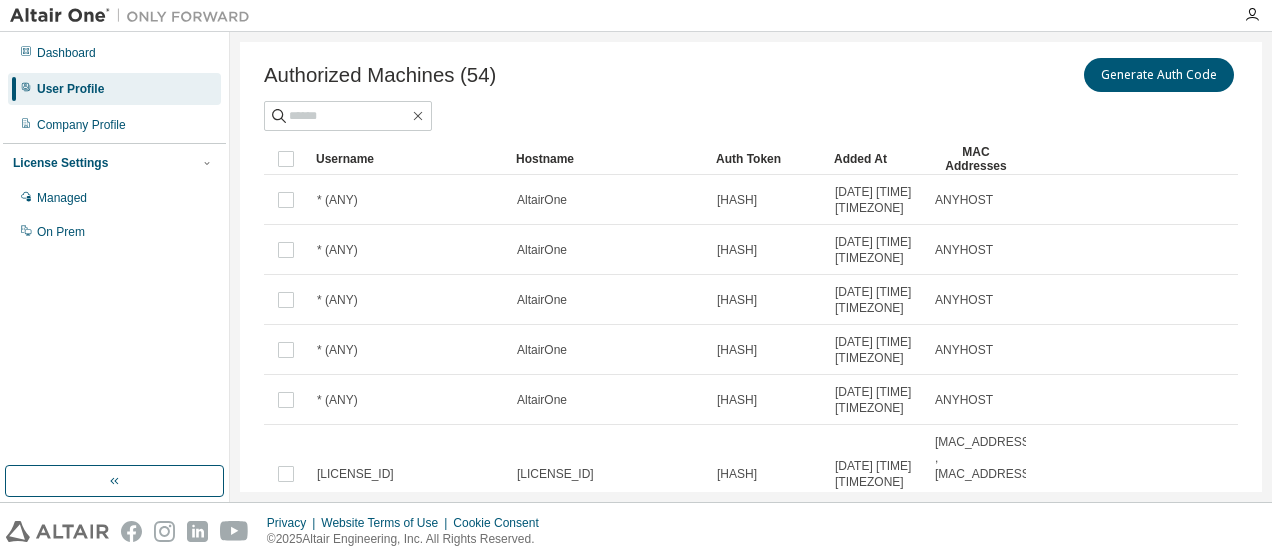 scroll, scrollTop: 188, scrollLeft: 0, axis: vertical 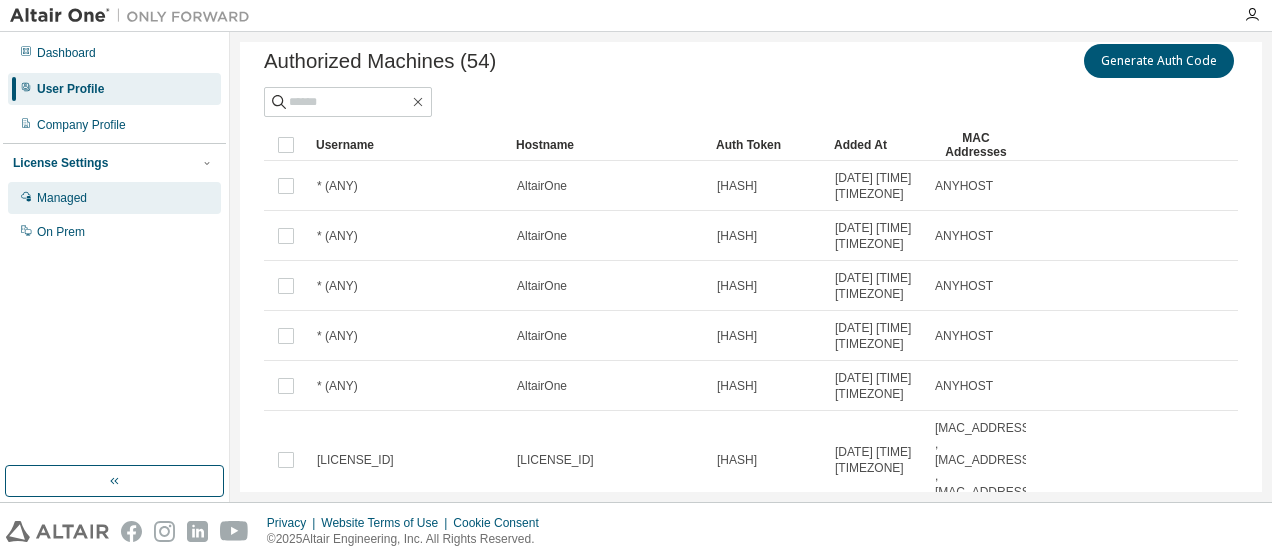 click on "Managed" at bounding box center (62, 198) 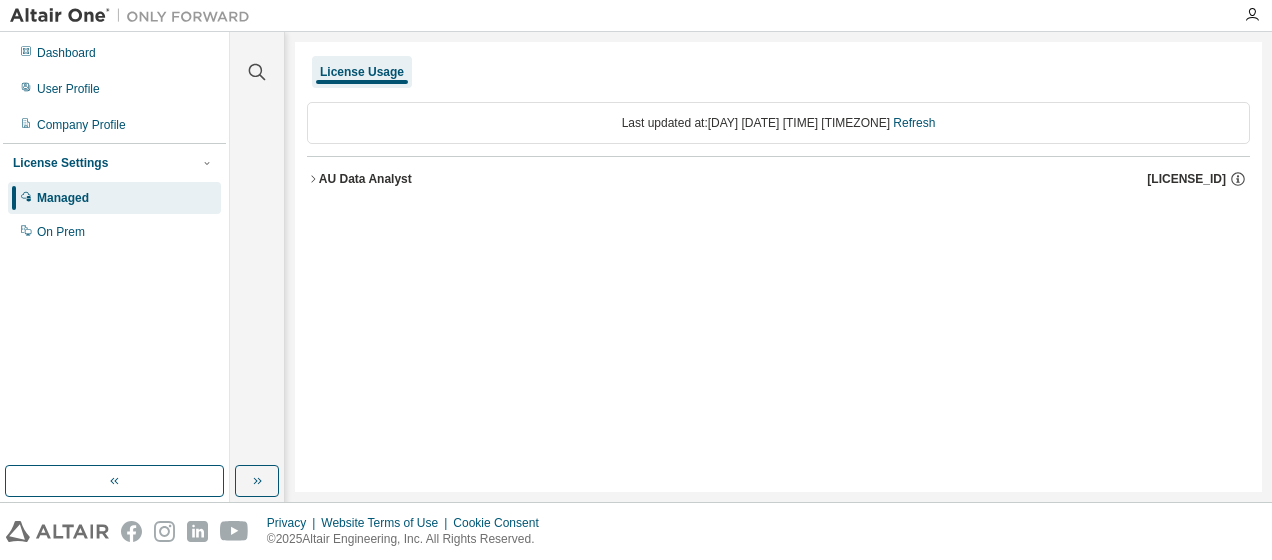 click 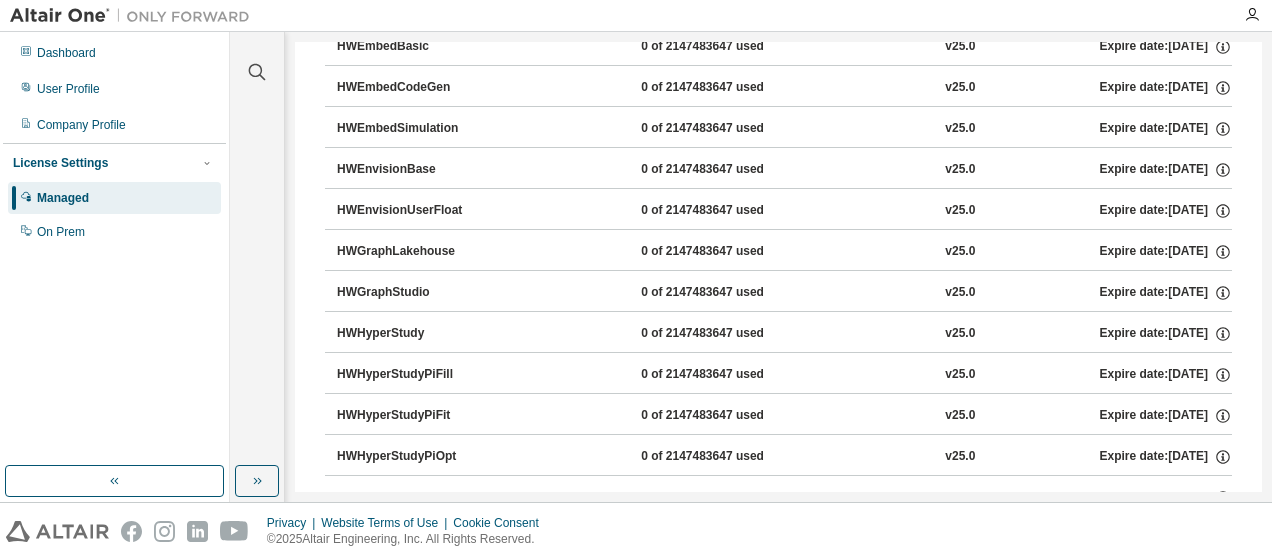 scroll, scrollTop: 0, scrollLeft: 0, axis: both 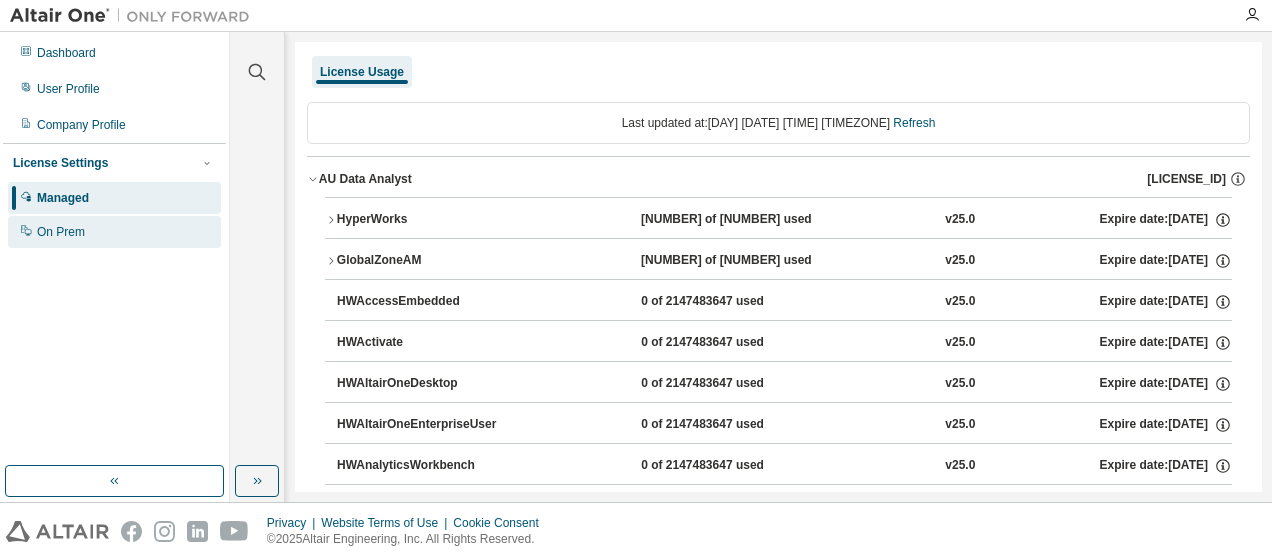 click on "On Prem" at bounding box center (114, 232) 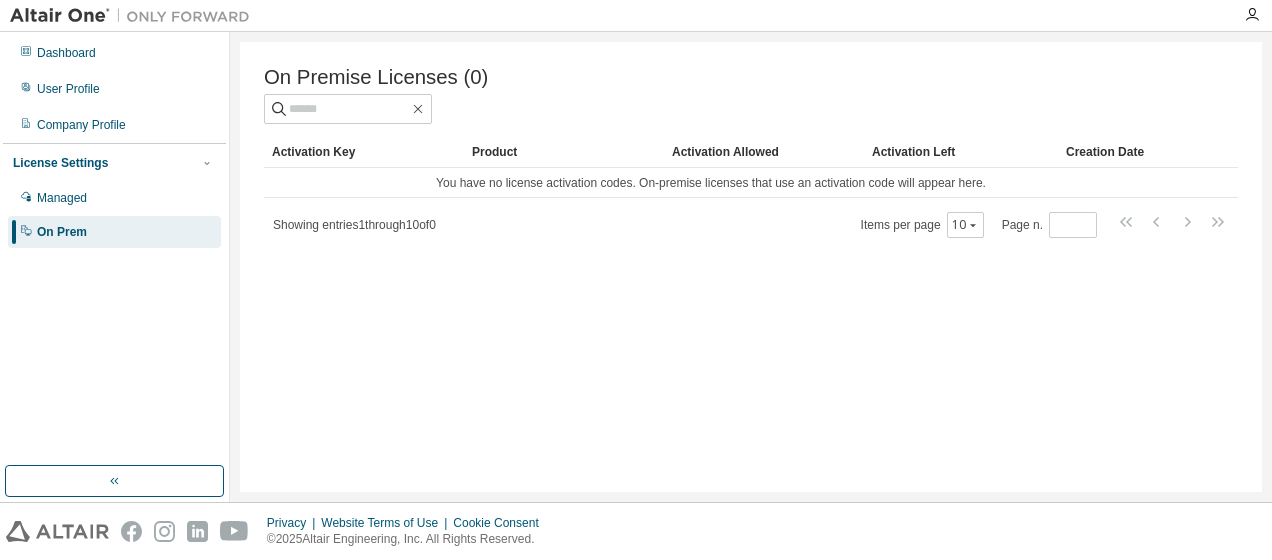 click on "License Settings" at bounding box center [60, 163] 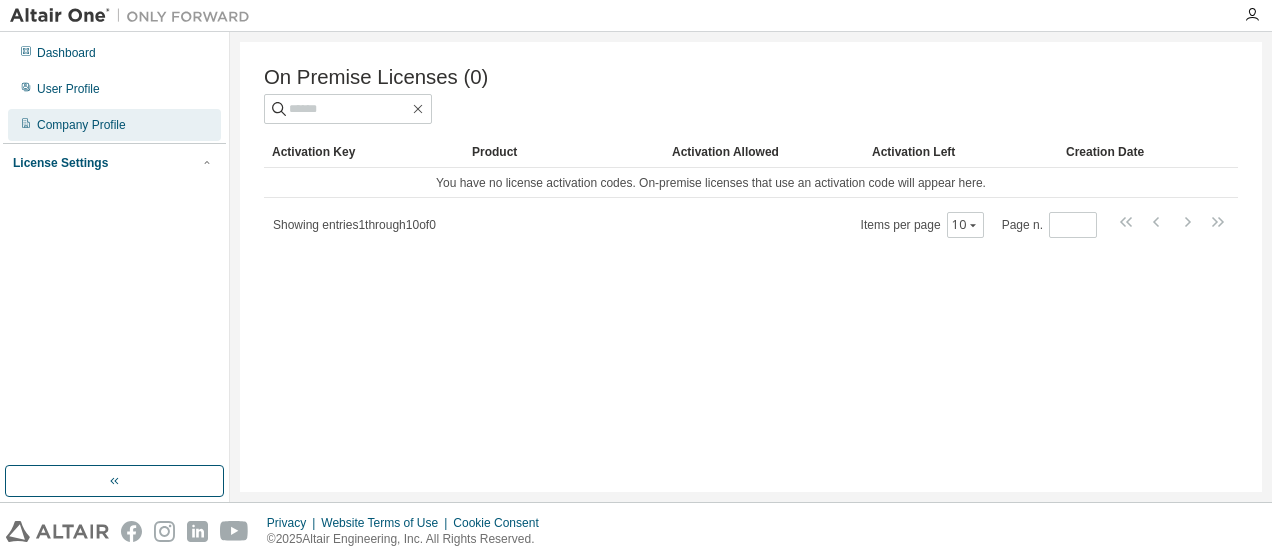 click on "Company Profile" at bounding box center [114, 125] 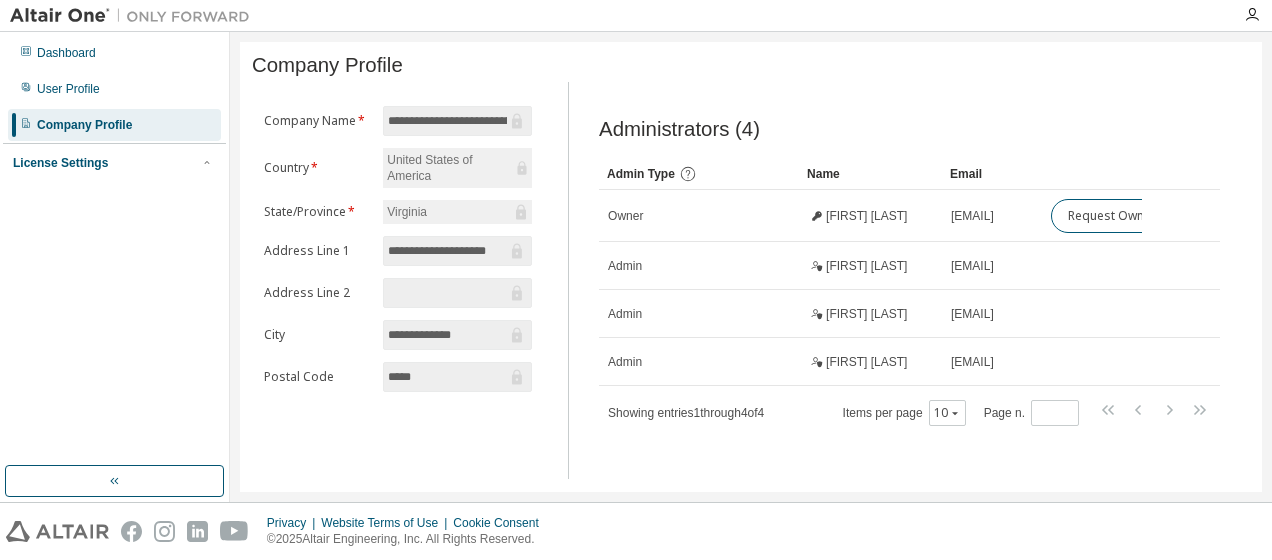 scroll, scrollTop: 8, scrollLeft: 0, axis: vertical 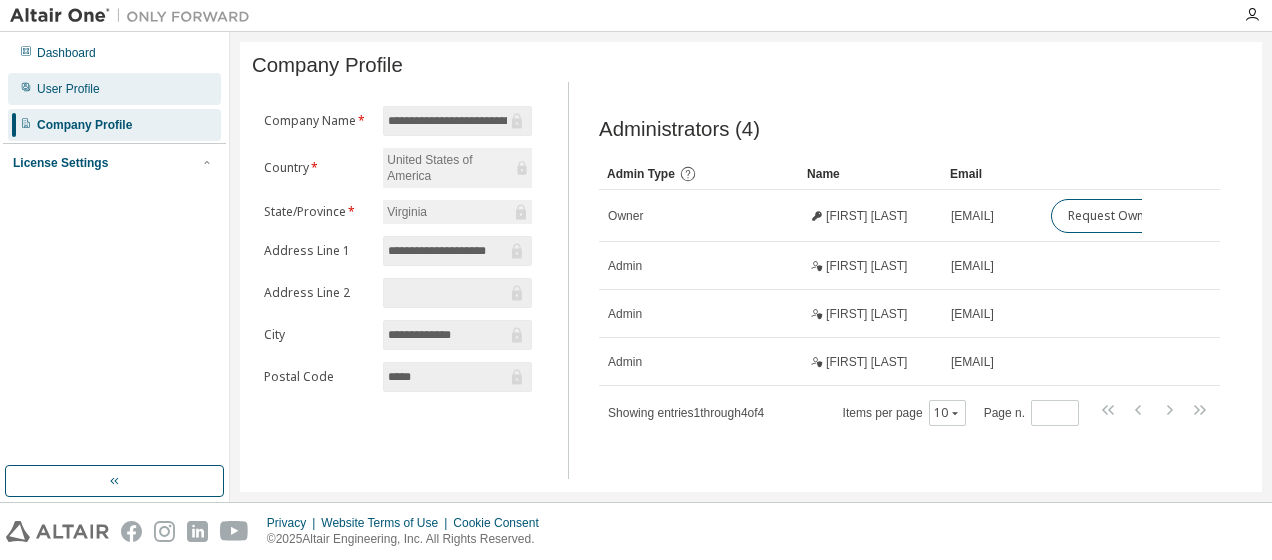 click on "User Profile" at bounding box center (68, 89) 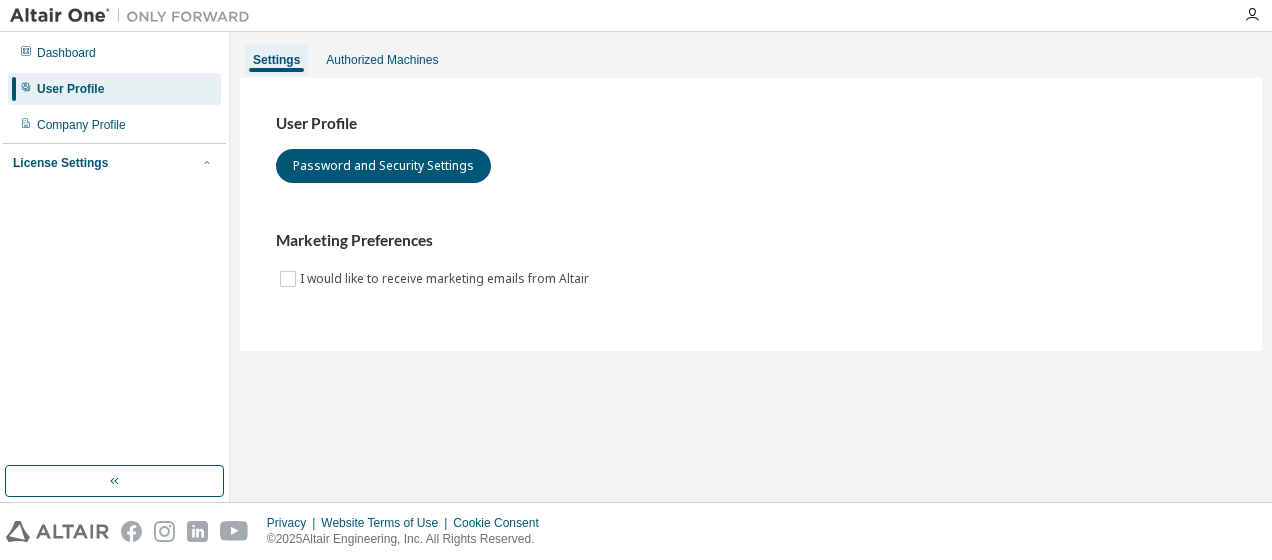 scroll, scrollTop: 0, scrollLeft: 0, axis: both 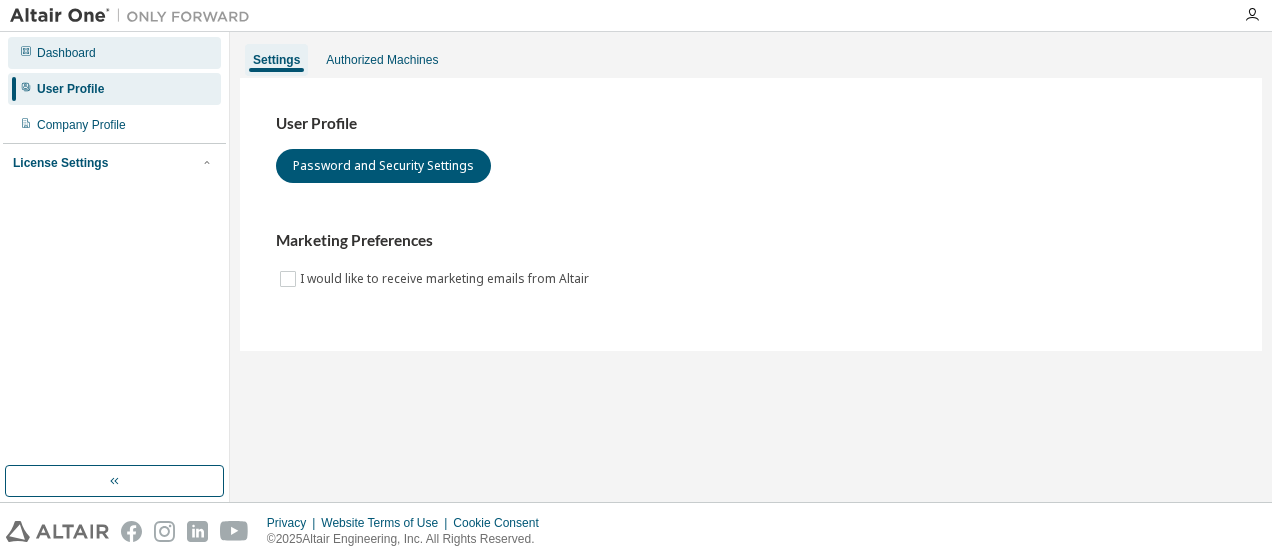 click on "Dashboard" at bounding box center (114, 53) 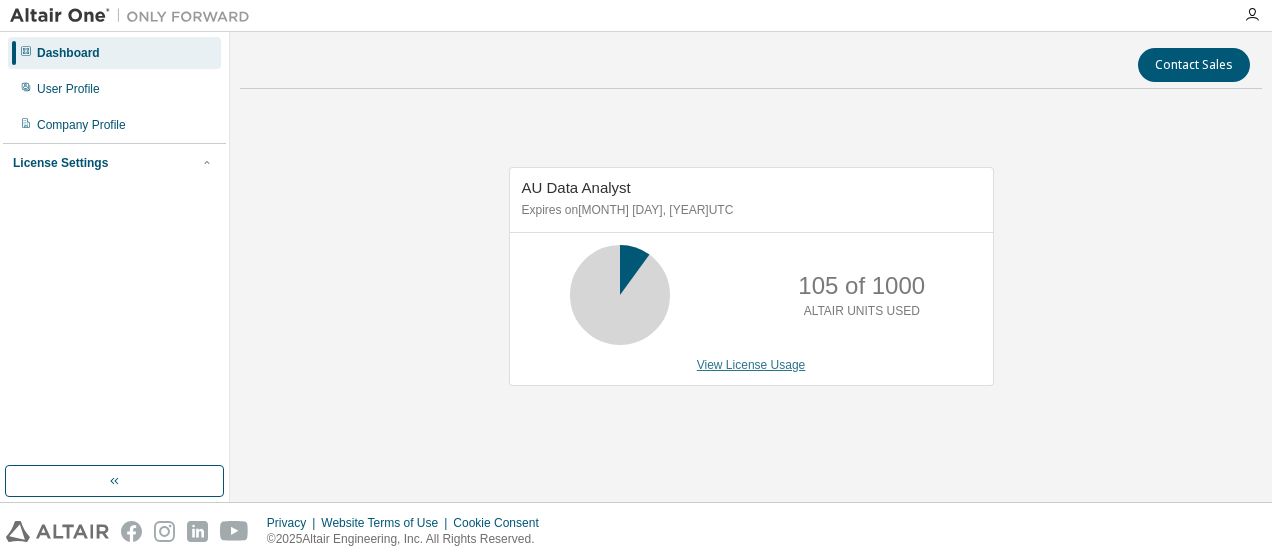 click on "View License Usage" at bounding box center [751, 365] 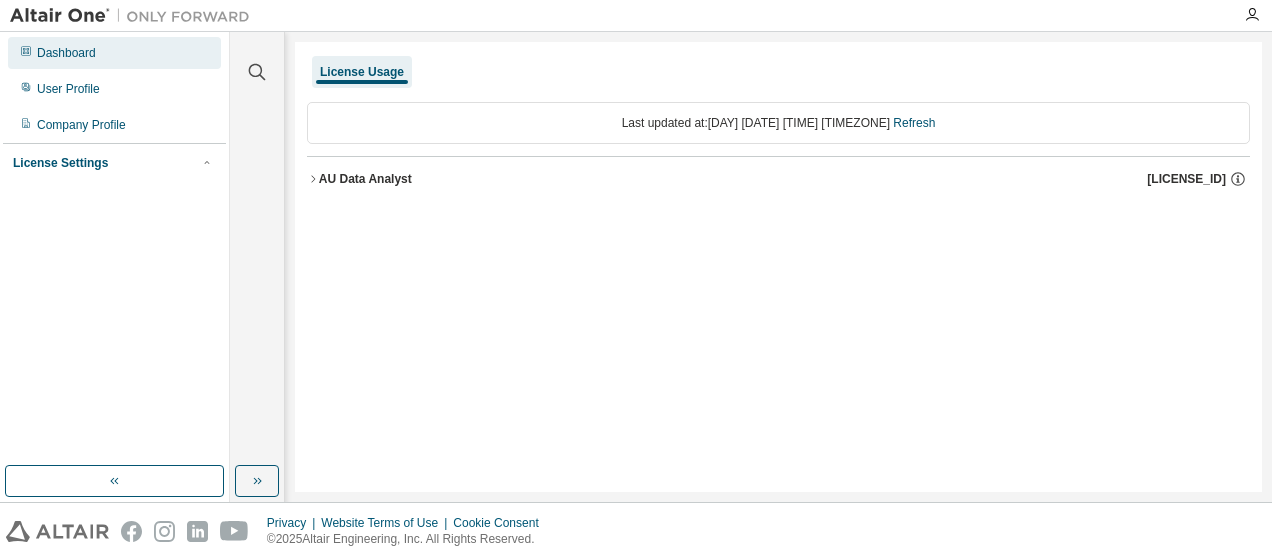 click on "Dashboard" at bounding box center (66, 53) 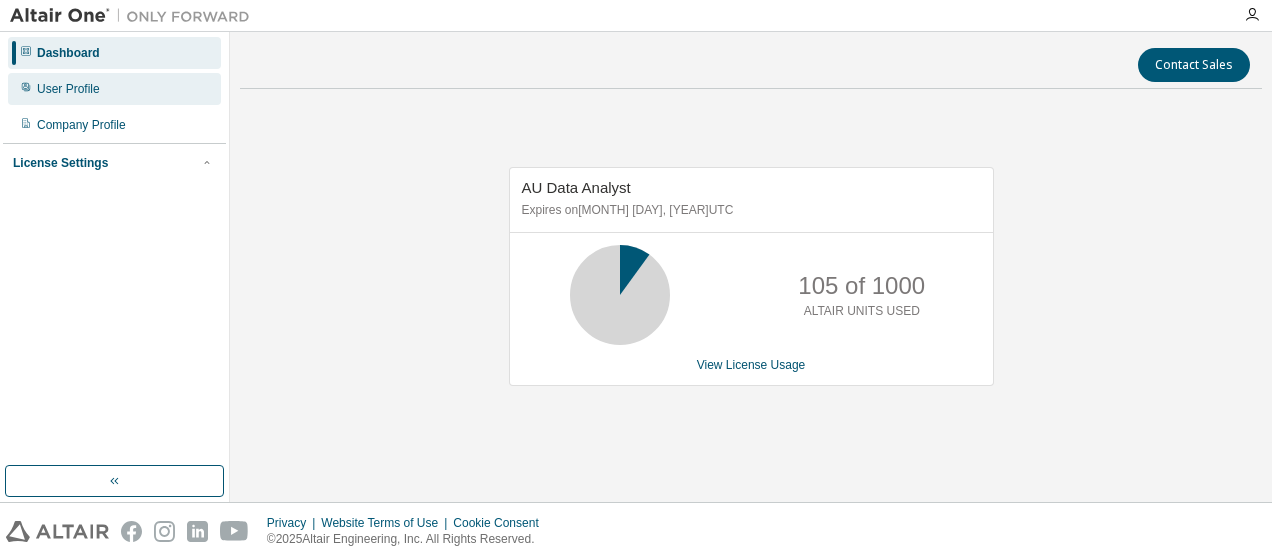click on "User Profile" at bounding box center (68, 89) 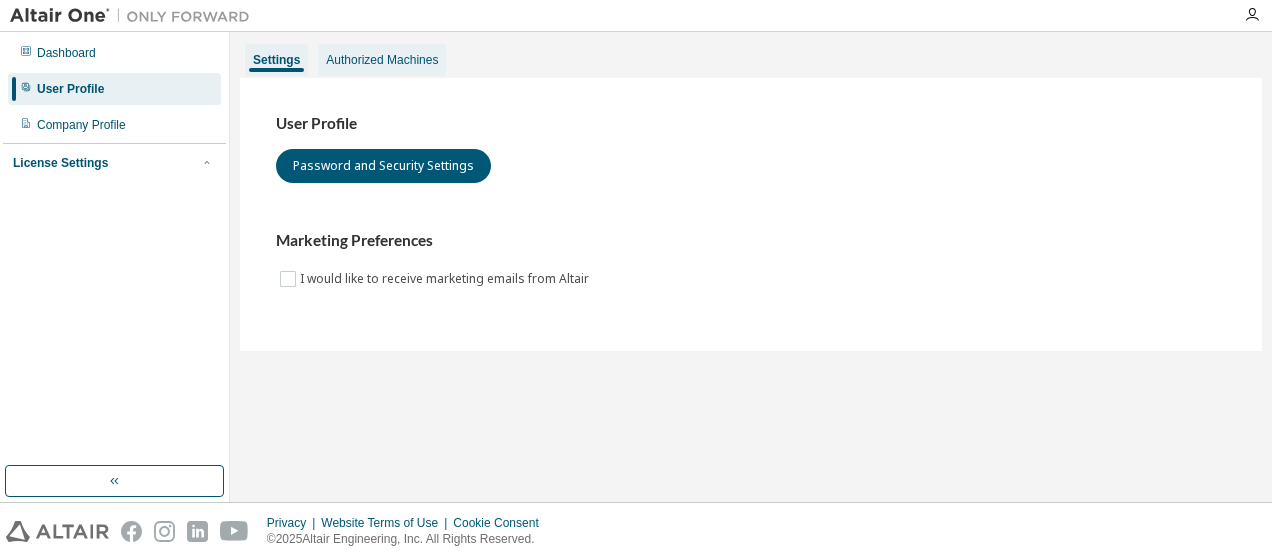 click on "Authorized Machines" at bounding box center (382, 60) 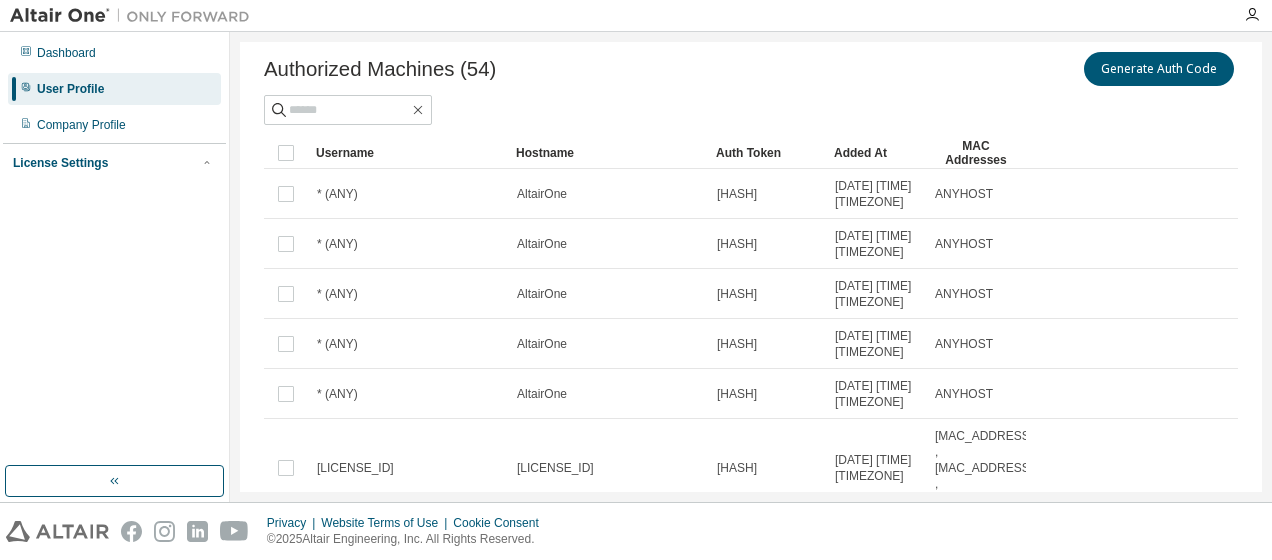 scroll, scrollTop: 0, scrollLeft: 0, axis: both 